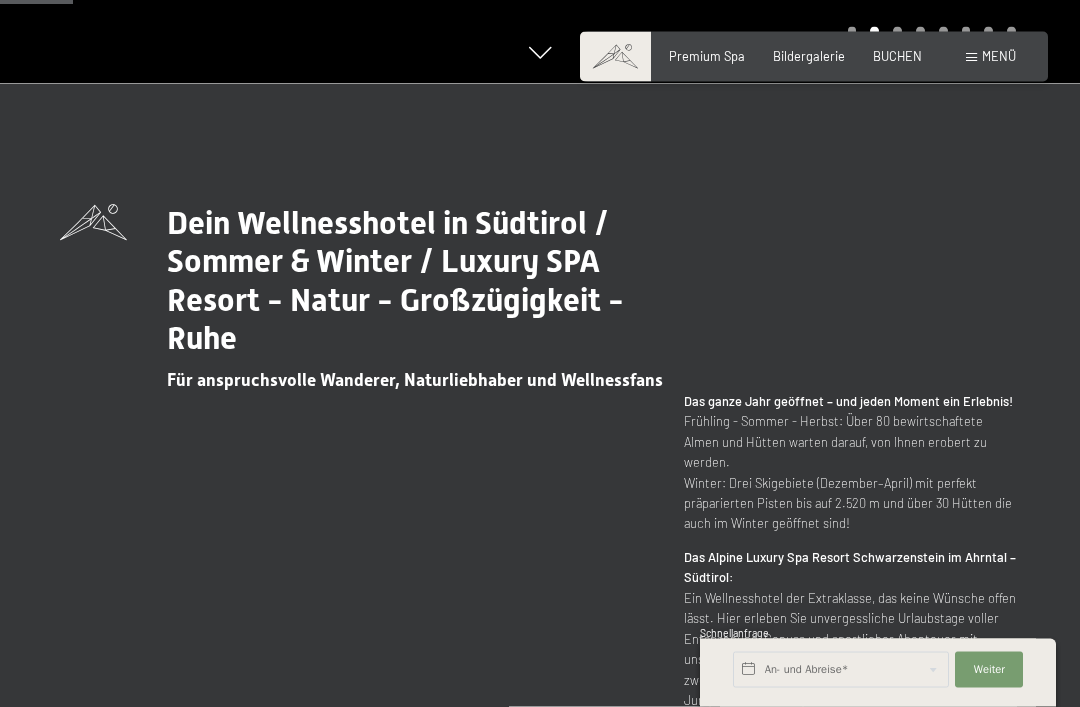 scroll, scrollTop: 0, scrollLeft: 0, axis: both 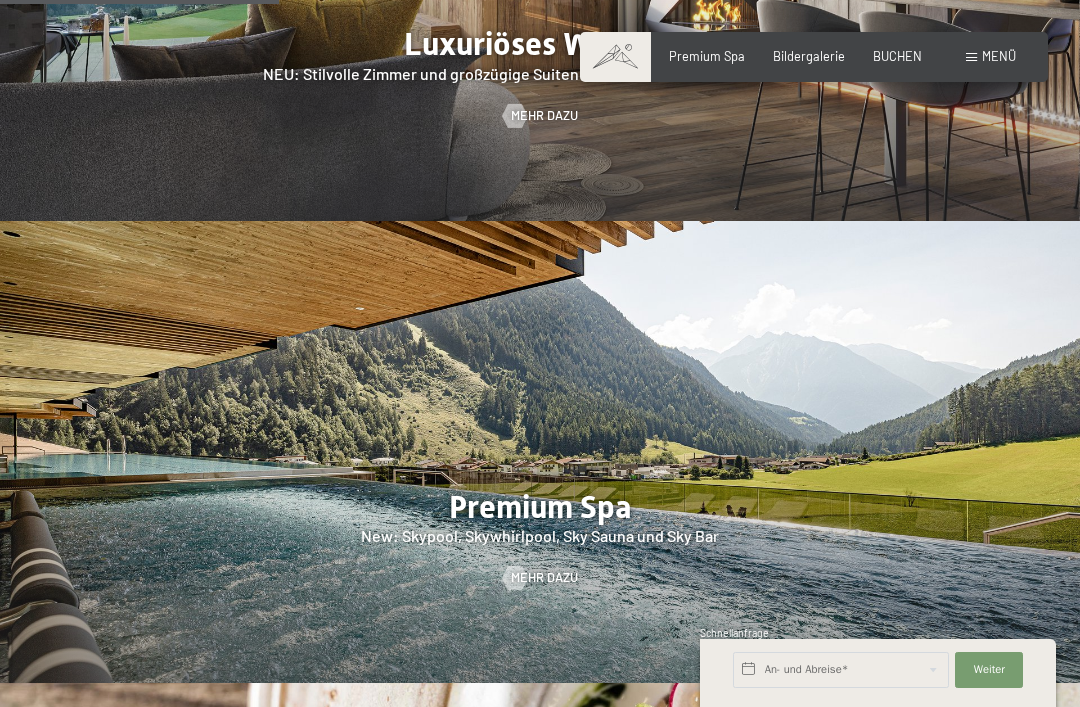 click on "Bildergalerie" at bounding box center (809, 56) 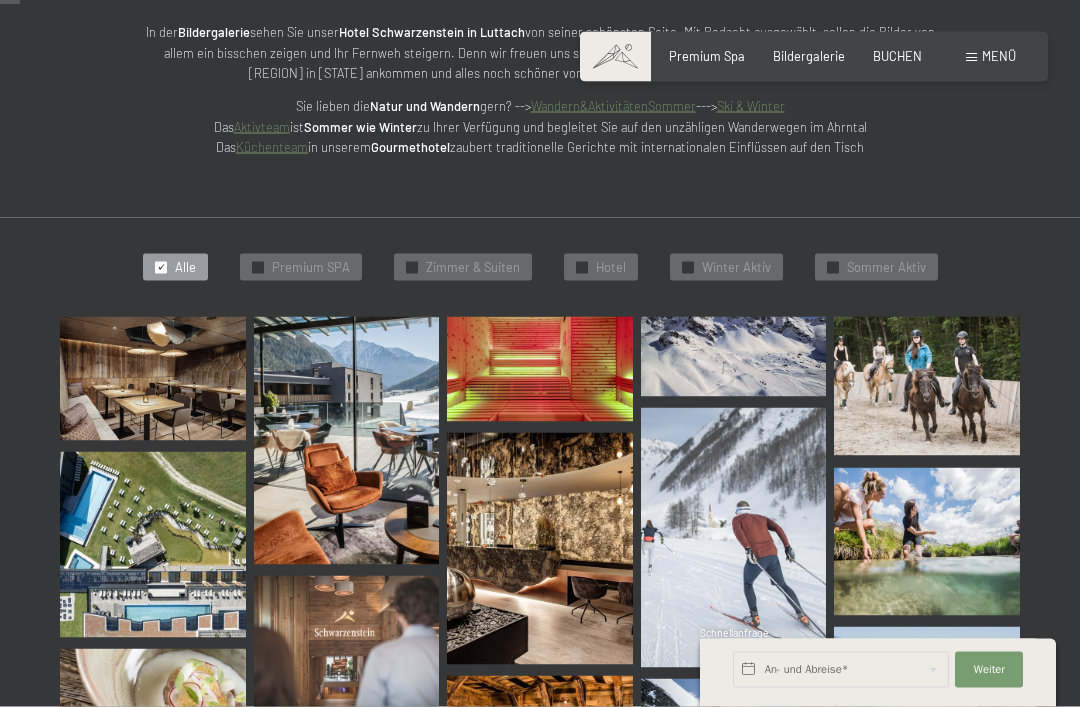scroll, scrollTop: 317, scrollLeft: 0, axis: vertical 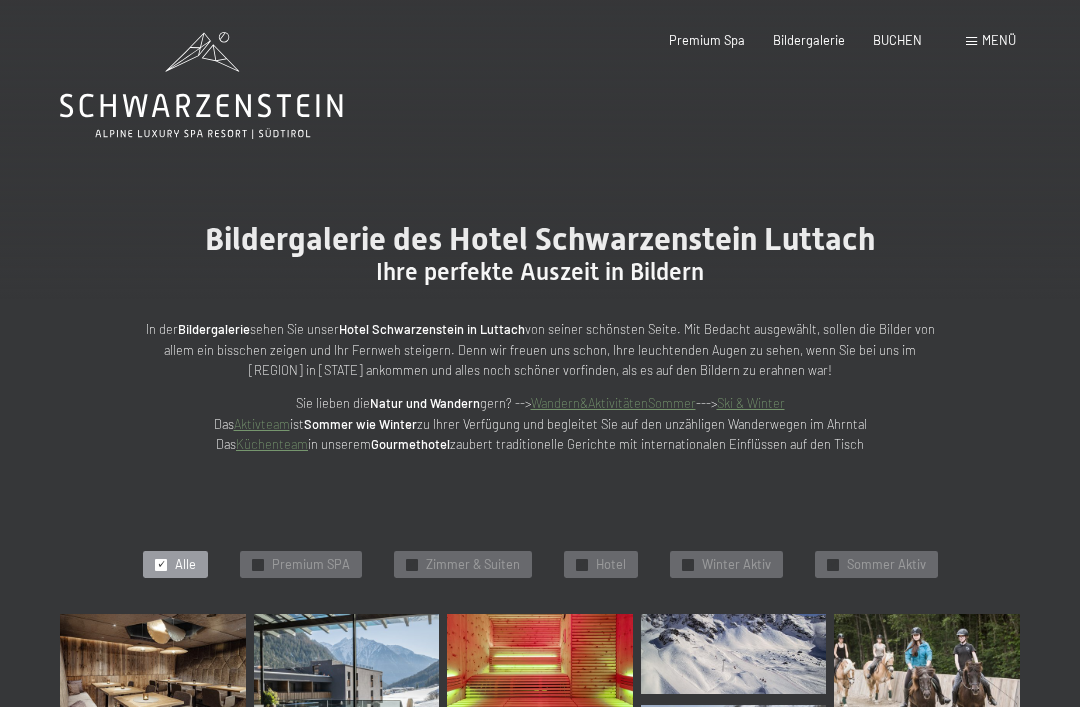 click on "Buchen           Anfragen                                     Premium Spa           Bildergalerie           BUCHEN           Menü                                                                    DE         IT         EN                Gutschein             Bildergalerie               Anfragen           Buchen                    DE         IT         EN                       Das Schwarzenstein           Neuheiten im Schwarzenstein         Ihre Gastgeber         Premium Spa         Gourmet         Aktiv         Wochenprogramm         Bilder             Family         GoGreen         Belvita         Bildergalerie                     Wohnen & Preise           Inklusivleistungen         Zimmer & Preise         Liste             Angebote         Liste             Familienpreise         Spa Anwendungen         Treuebonus         Anfrage         Buchung         AGBs - Info         Gutschein         Geschenksidee         App. Luxegg                     Umgebung" at bounding box center (814, 41) 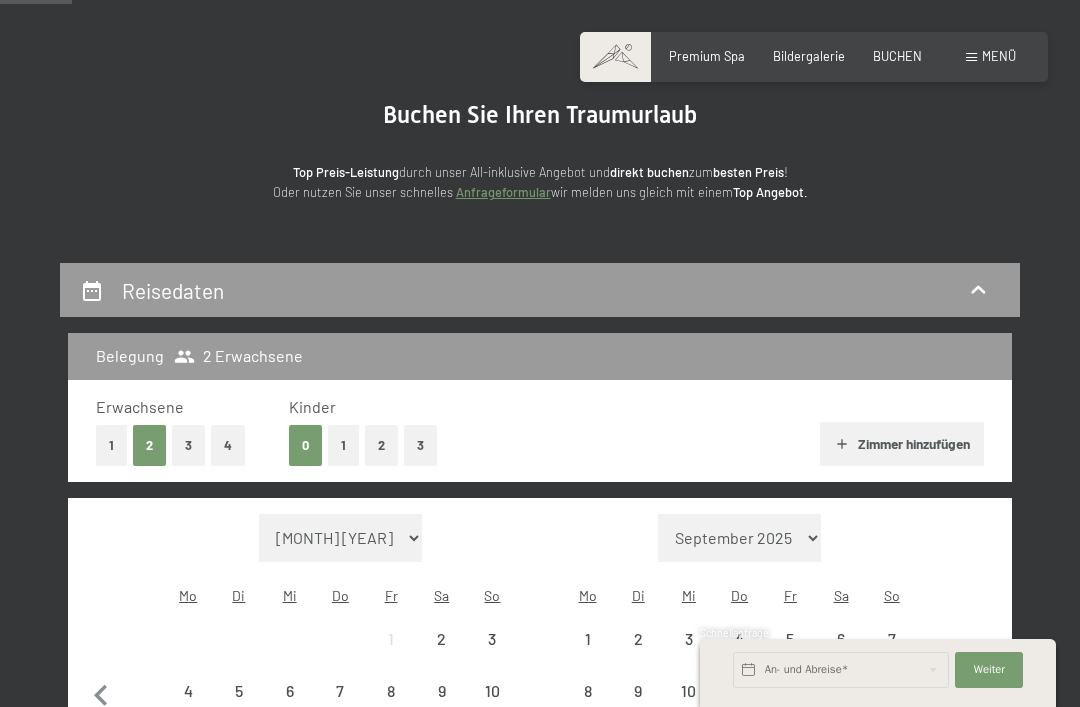 scroll, scrollTop: 0, scrollLeft: 0, axis: both 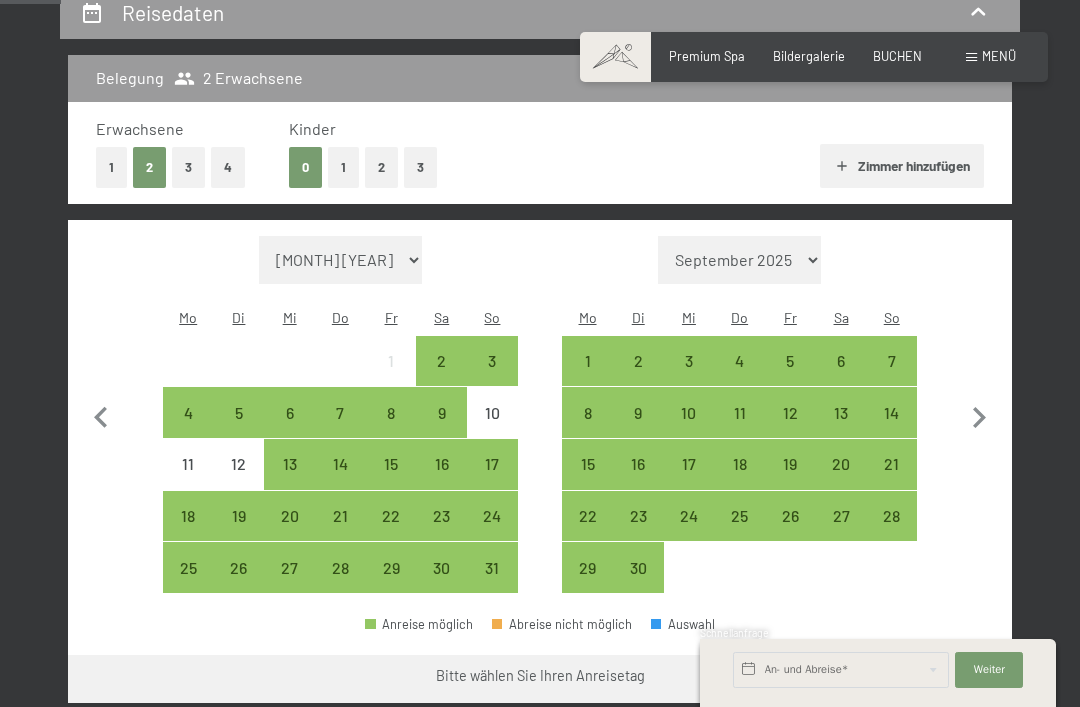 click 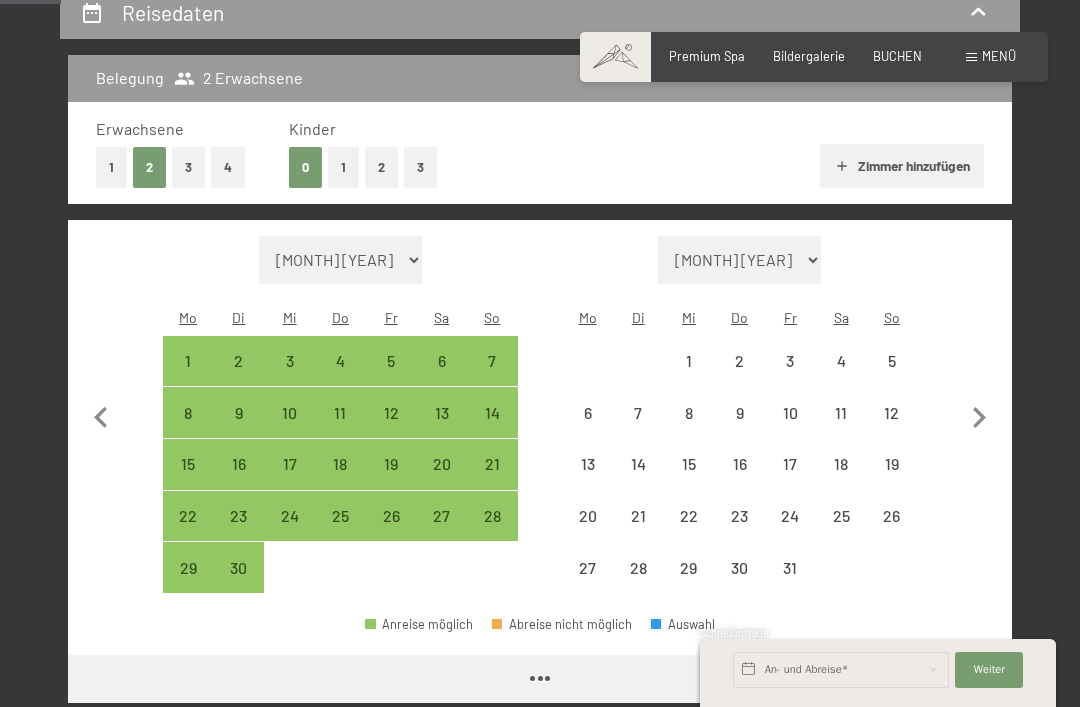 select on "2025-09-01" 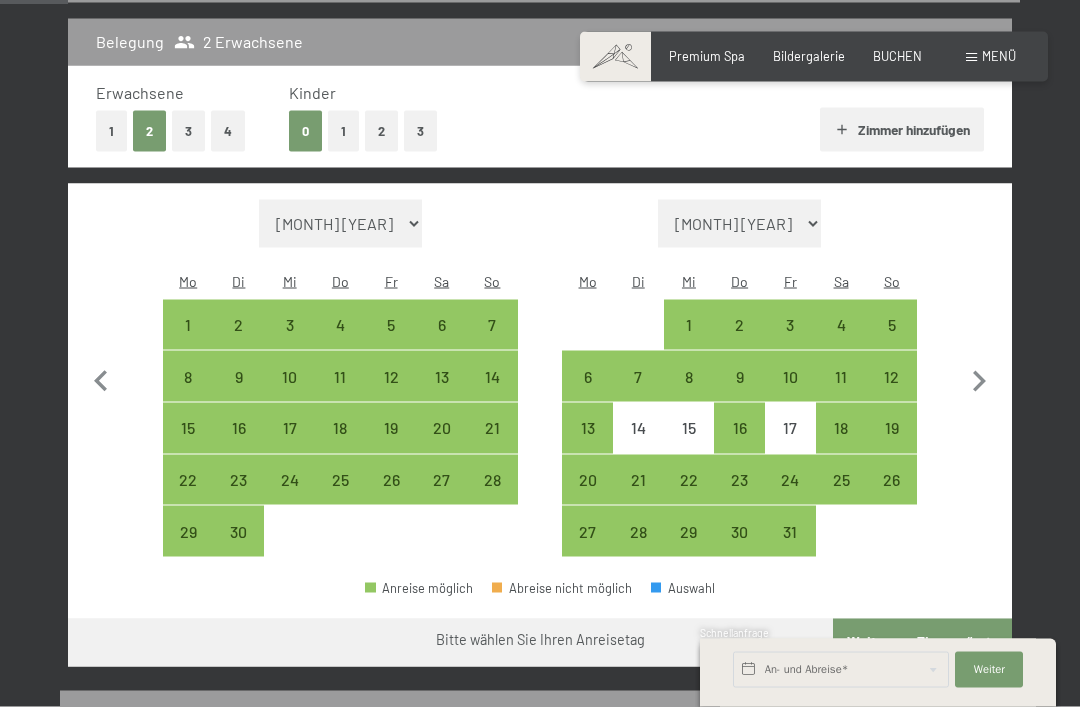 scroll, scrollTop: 441, scrollLeft: 0, axis: vertical 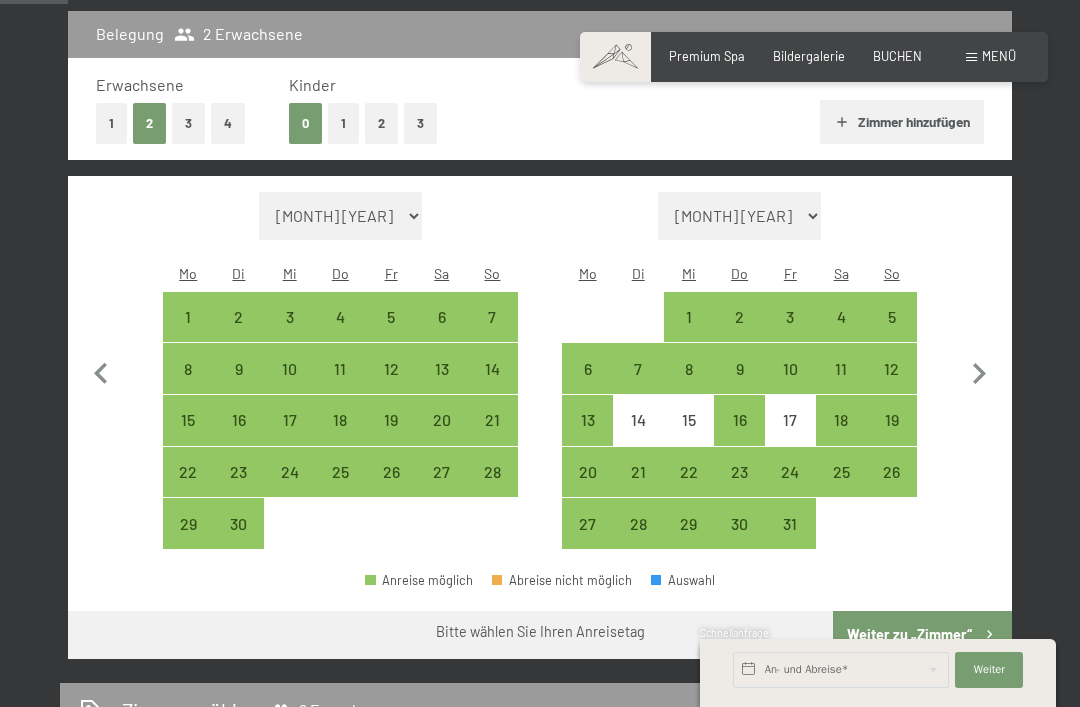 click on "24" at bounding box center (790, 487) 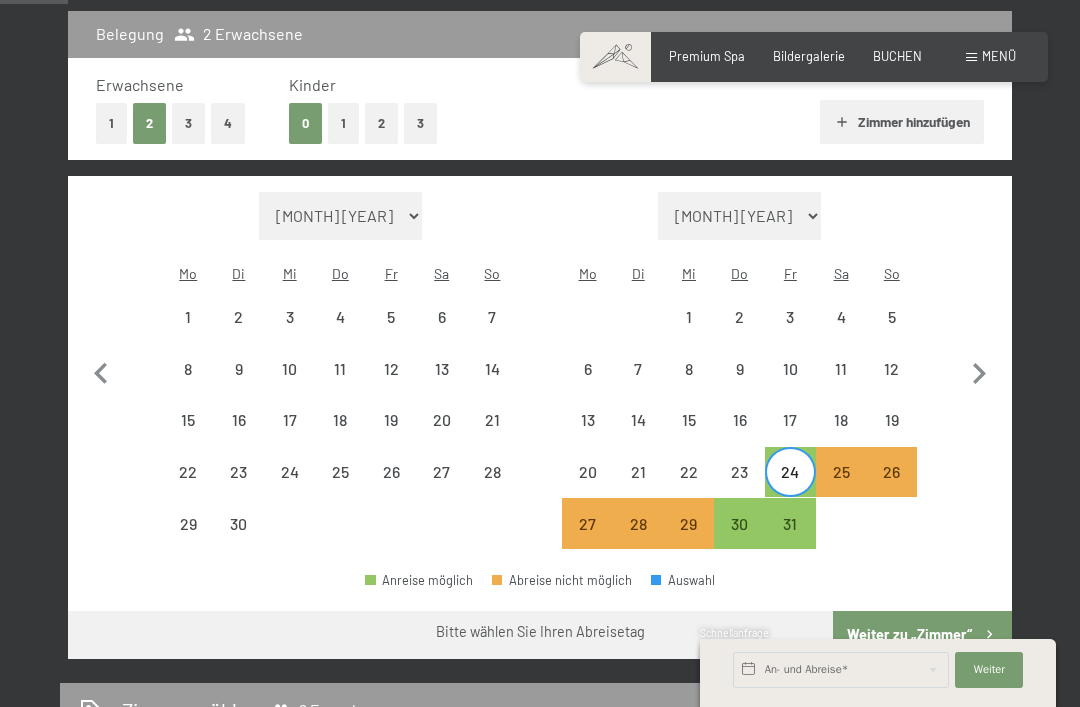 click on "26" at bounding box center (891, 487) 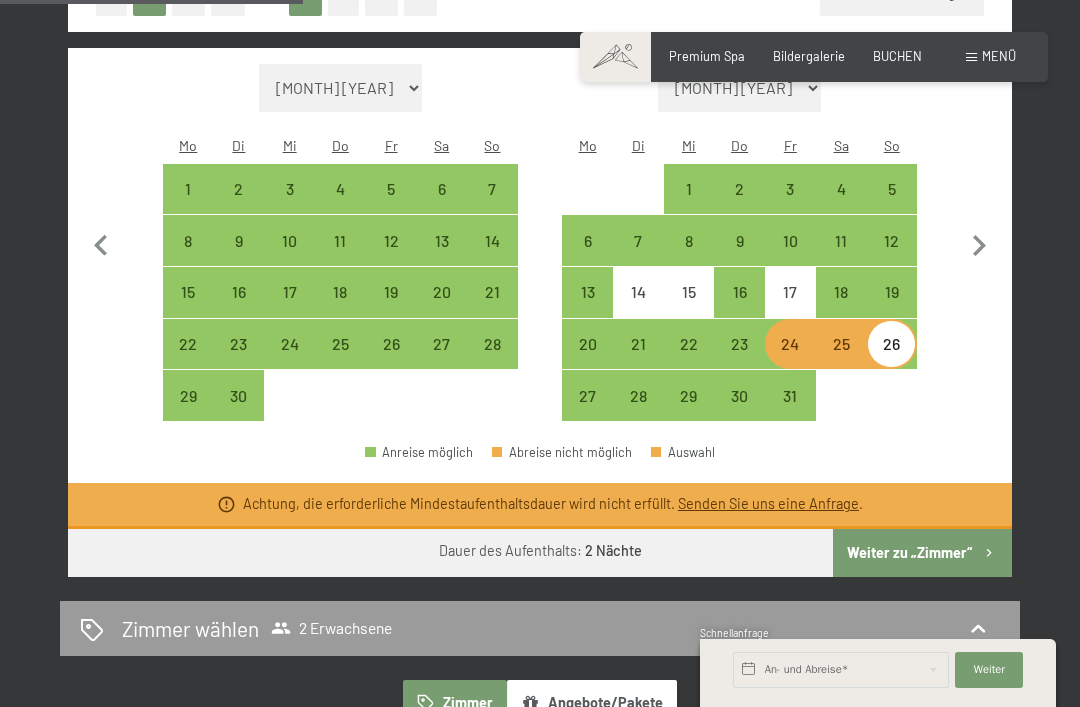scroll, scrollTop: 571, scrollLeft: 0, axis: vertical 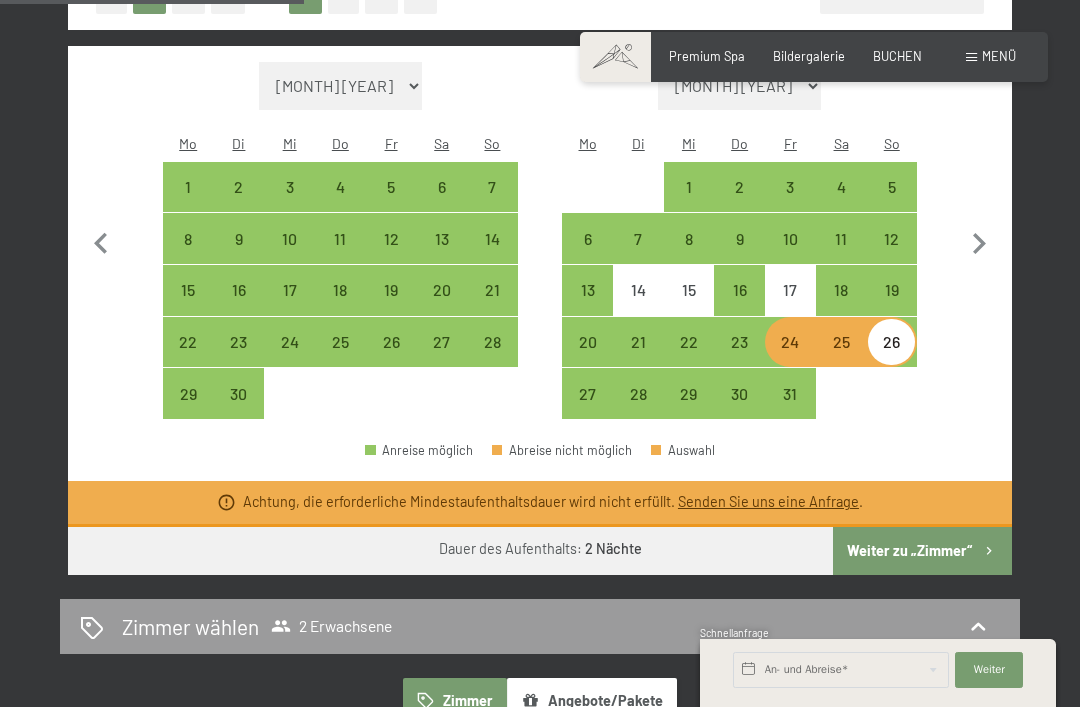 click on "27" at bounding box center [587, 409] 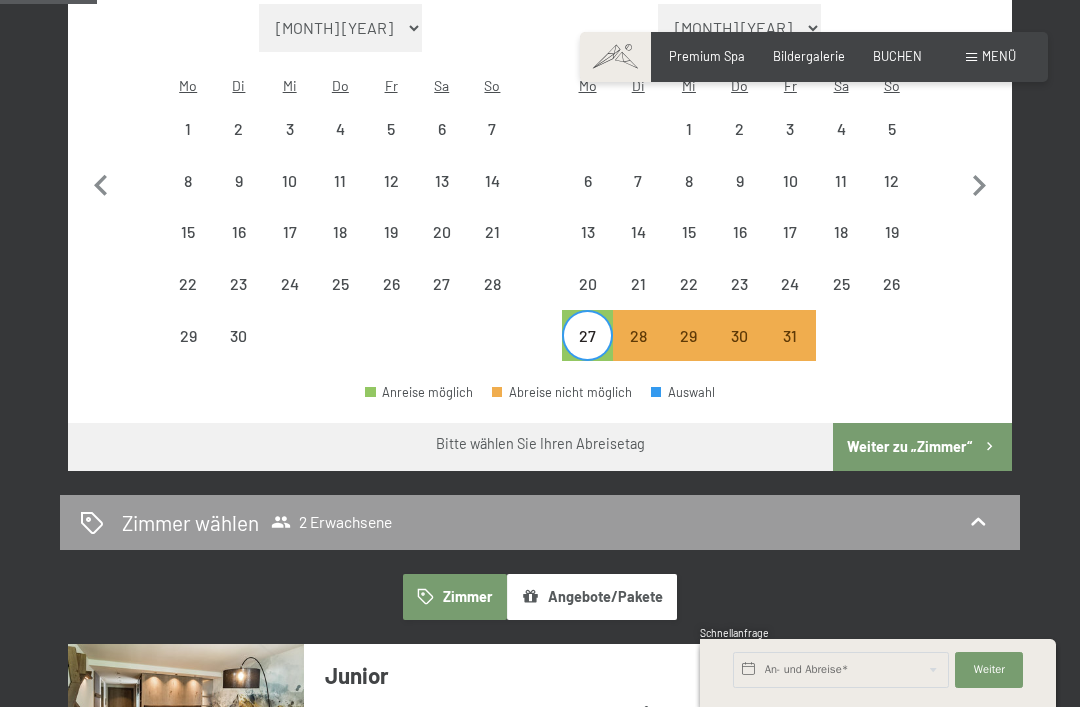 scroll, scrollTop: 636, scrollLeft: 0, axis: vertical 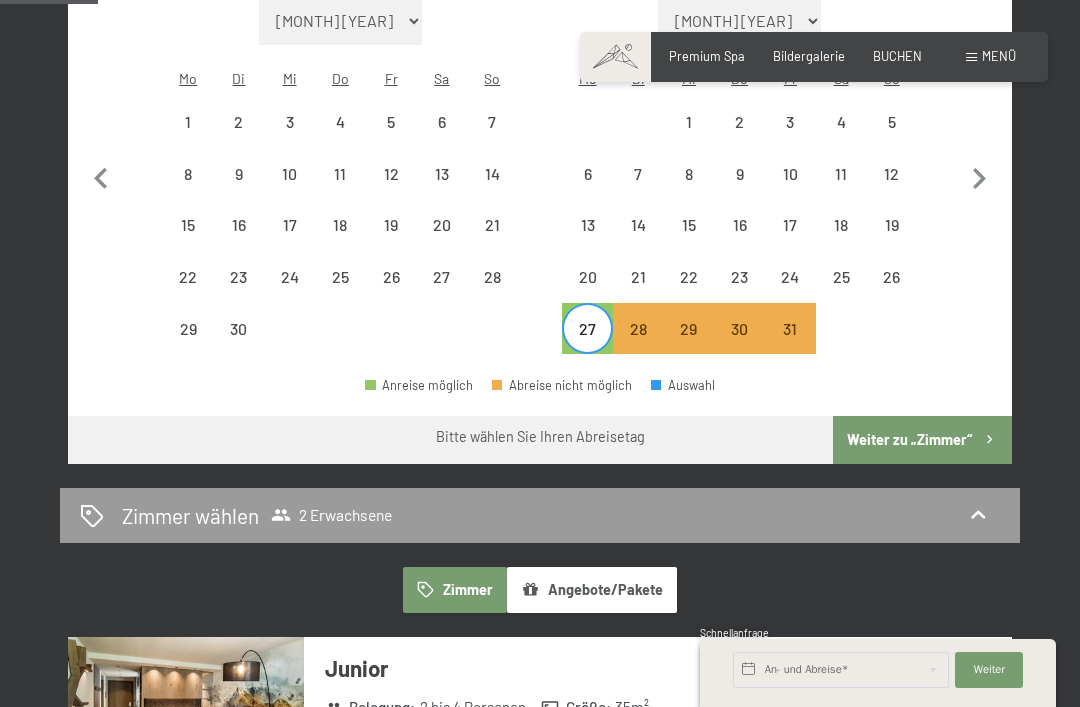 click on "30" at bounding box center [739, 344] 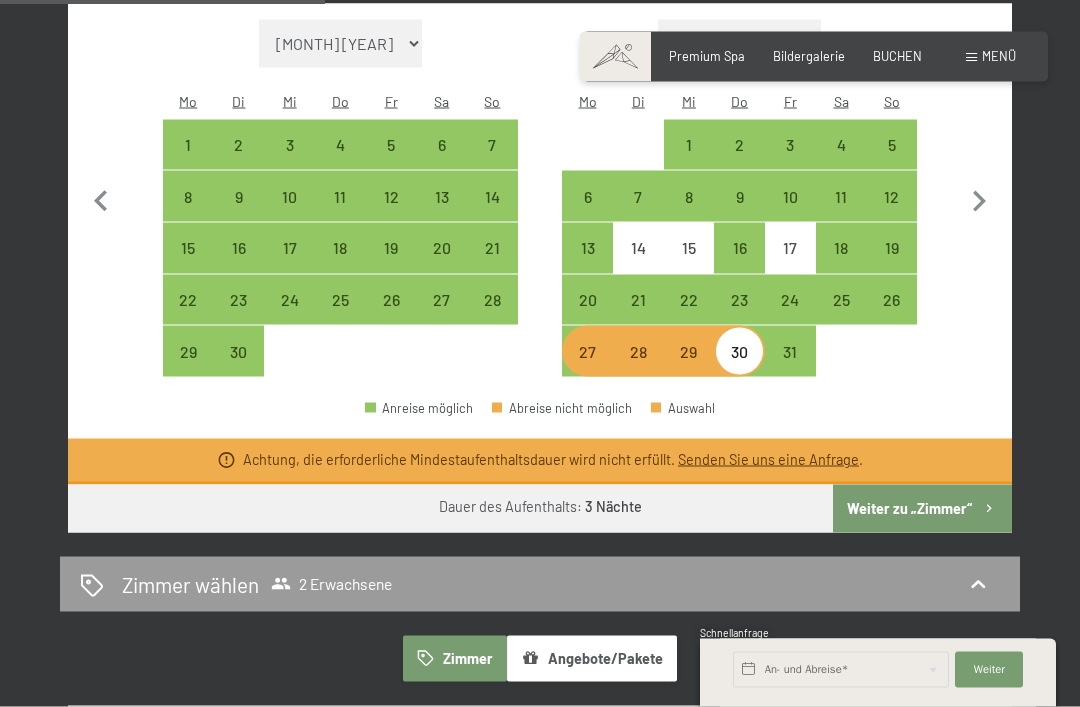 scroll, scrollTop: 614, scrollLeft: 0, axis: vertical 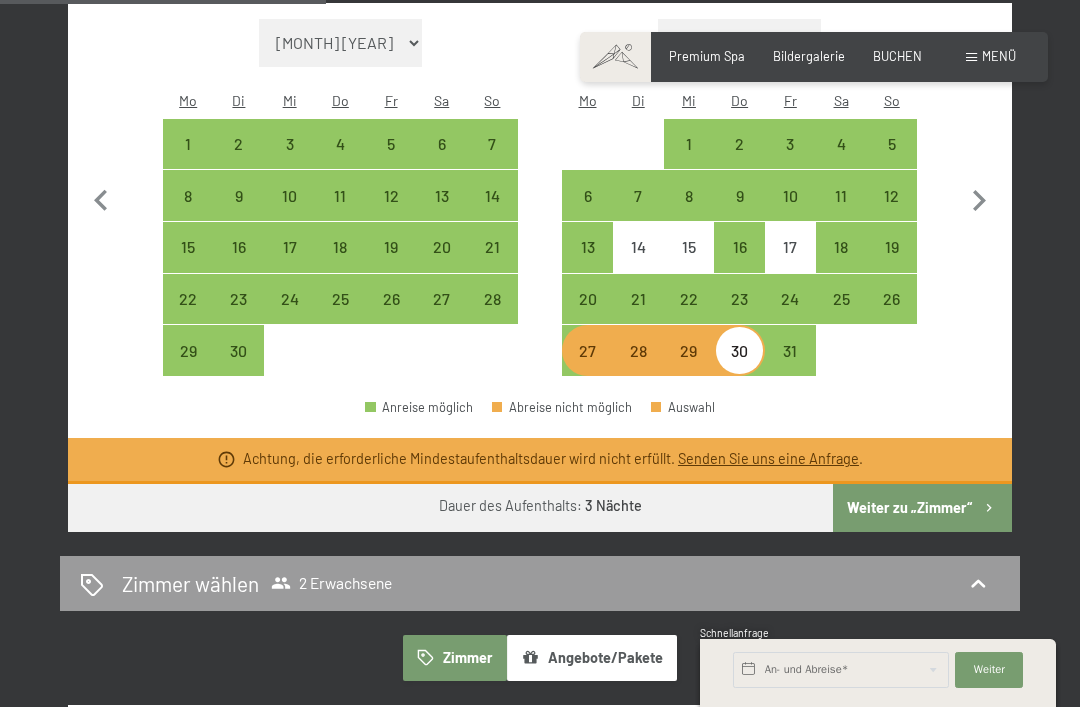 click on "31" at bounding box center (790, 366) 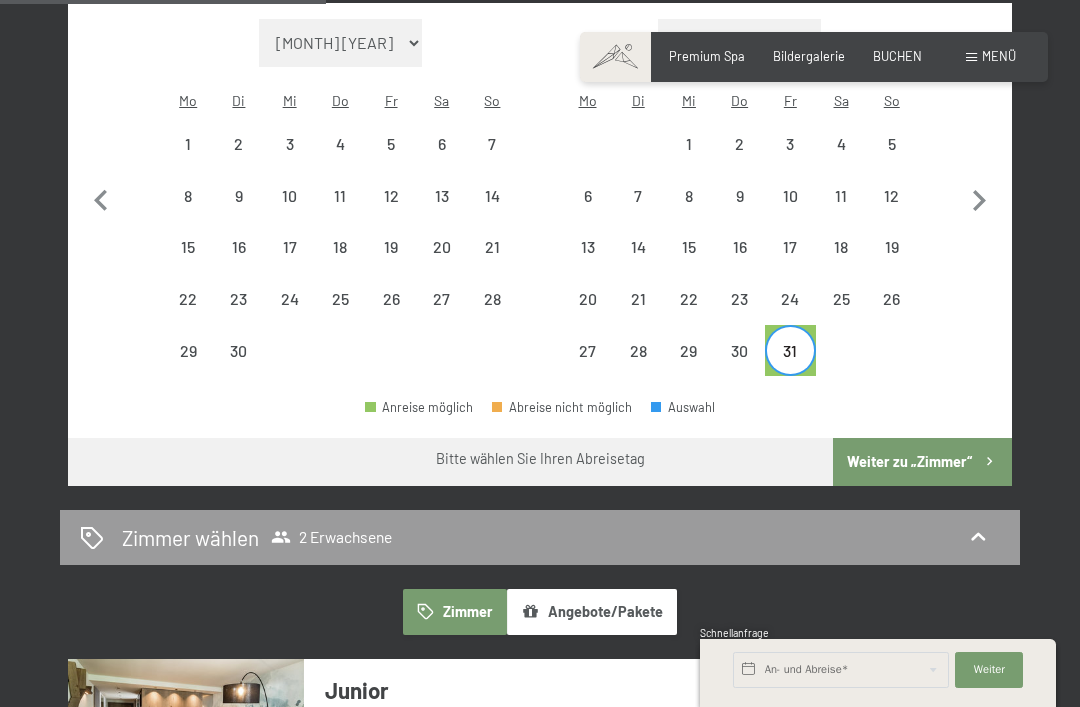 click on "27" at bounding box center [587, 366] 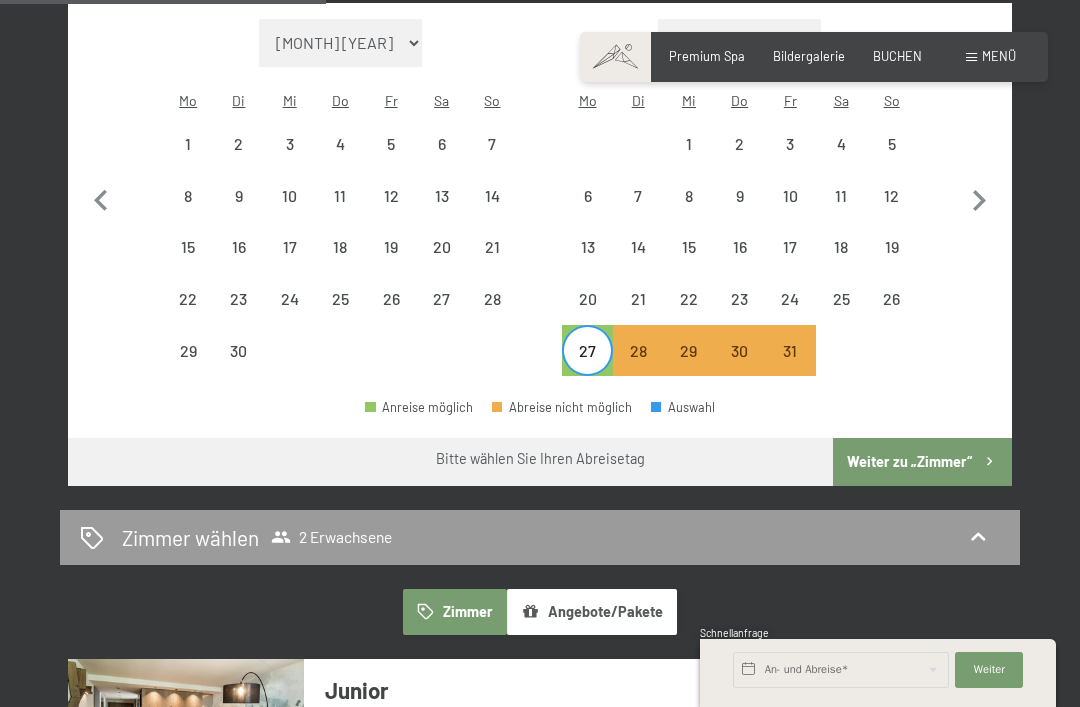 click on "31" at bounding box center [790, 366] 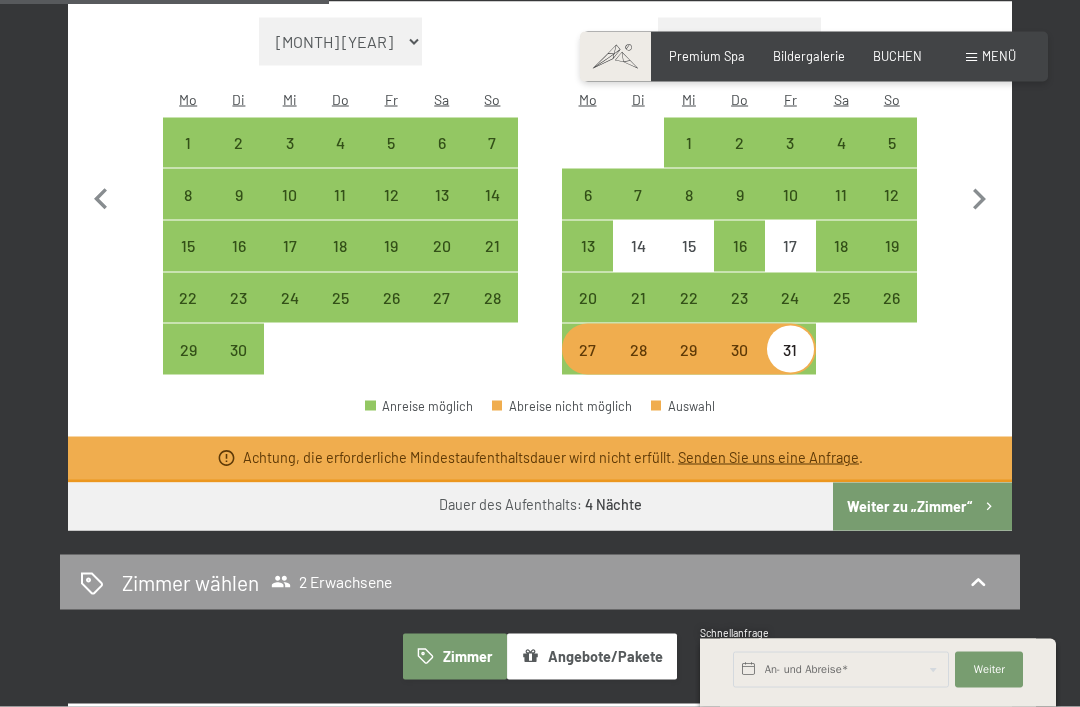 scroll, scrollTop: 607, scrollLeft: 0, axis: vertical 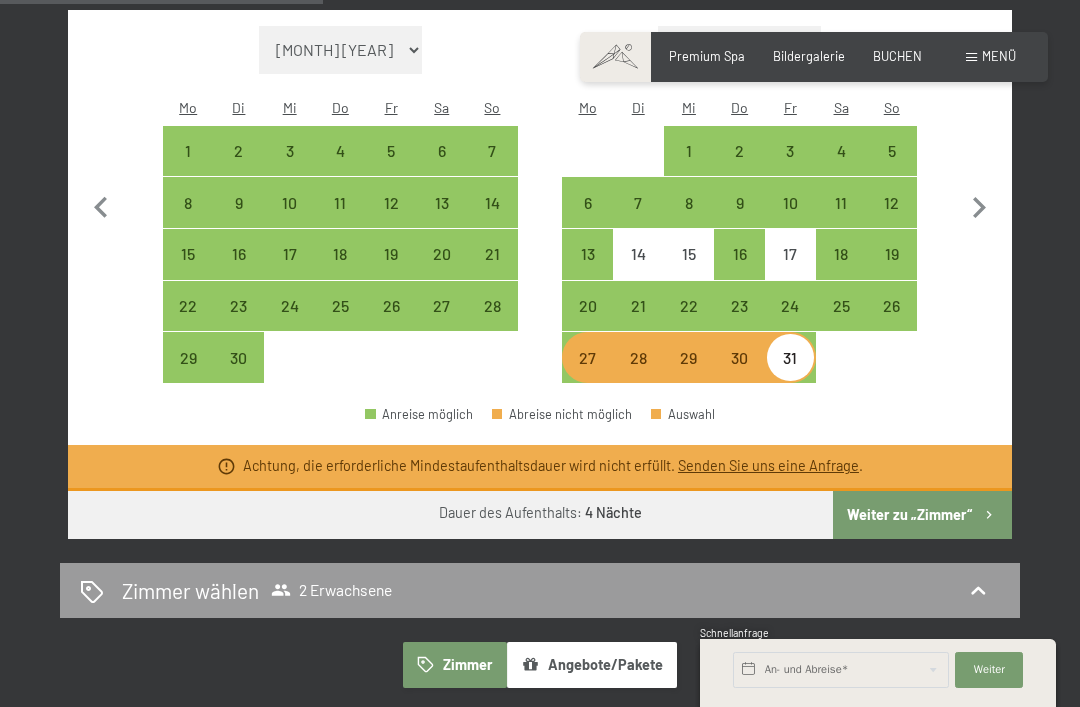 click on "20" at bounding box center [587, 321] 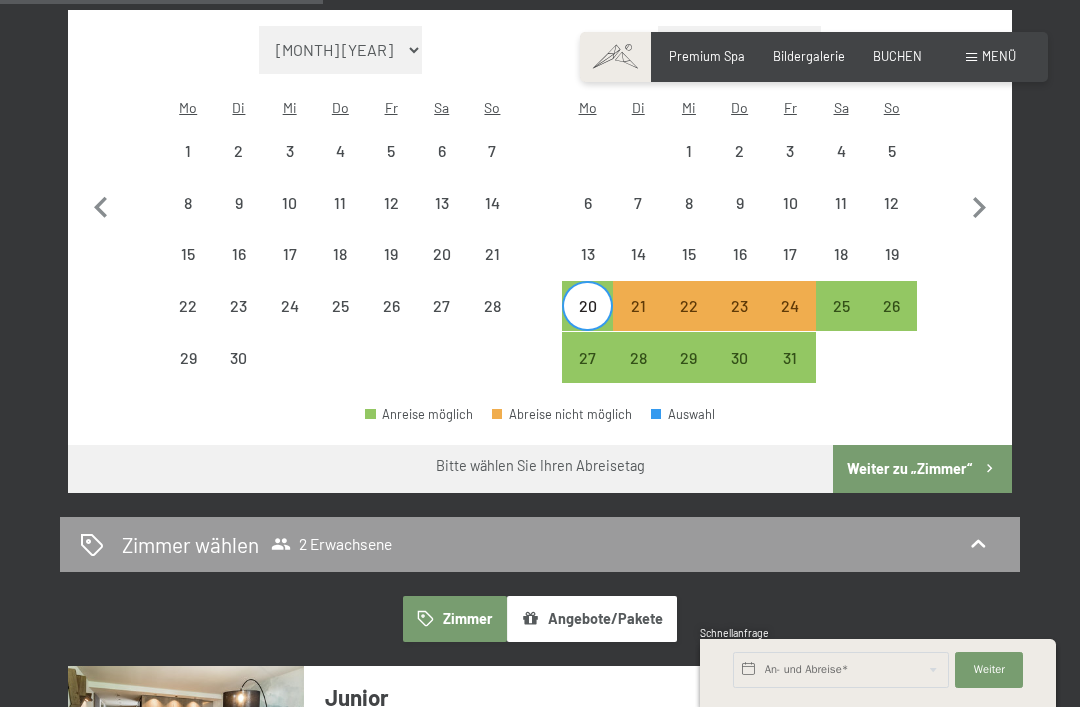 click on "26" at bounding box center (891, 321) 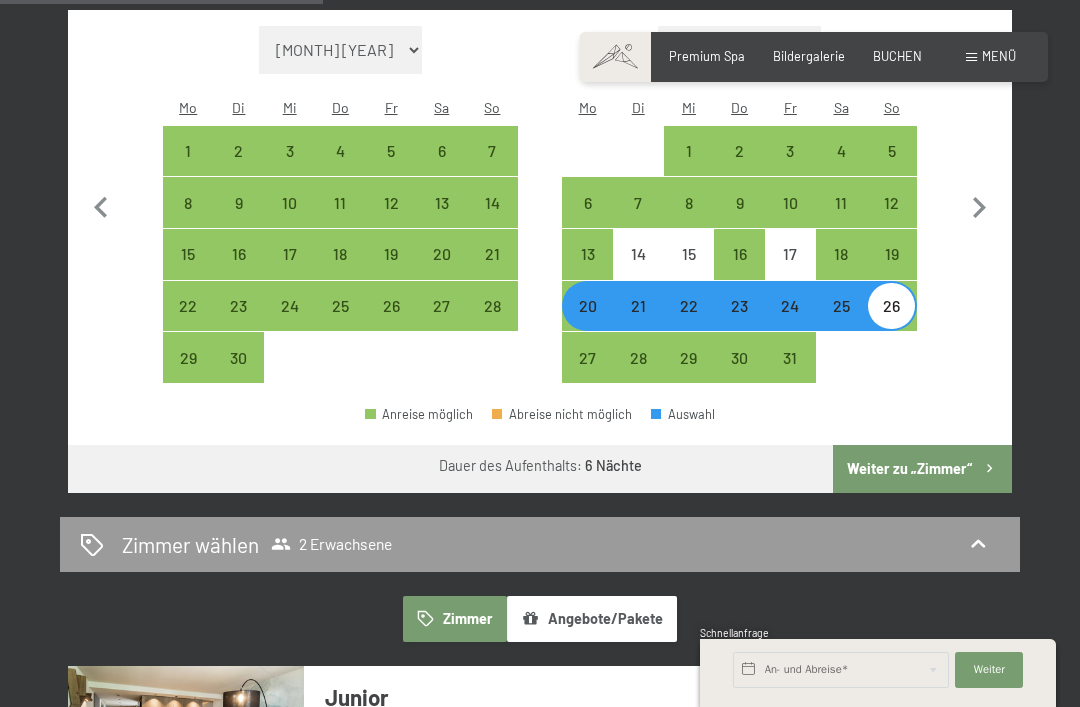 click on "25" at bounding box center [841, 321] 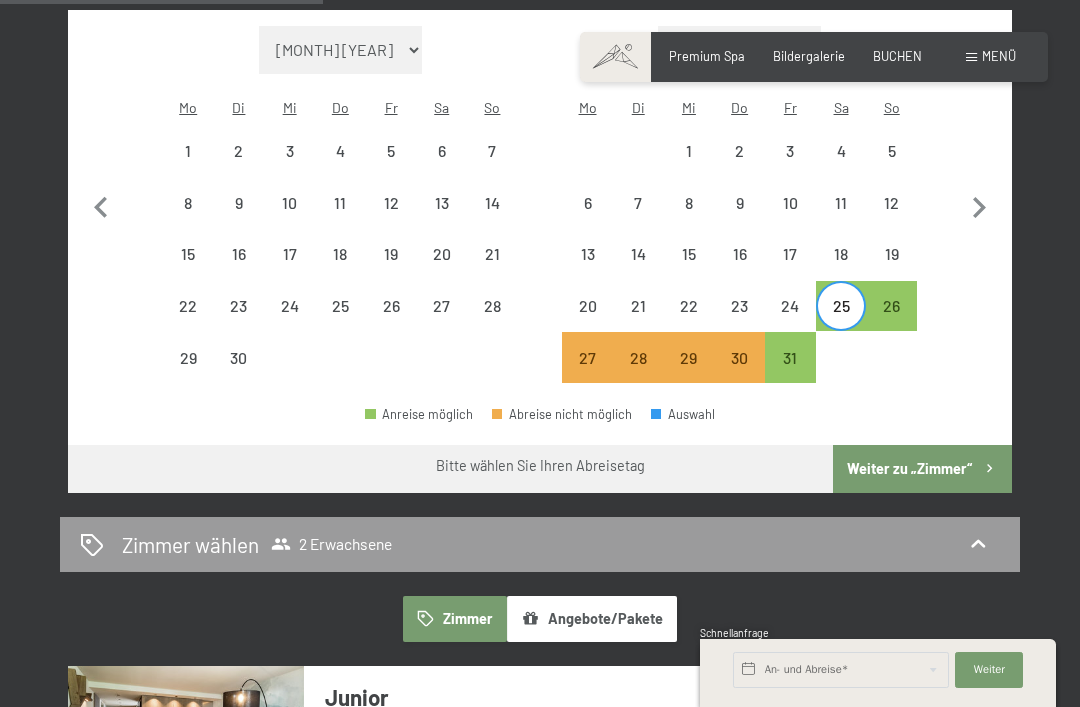 click on "20" at bounding box center [587, 321] 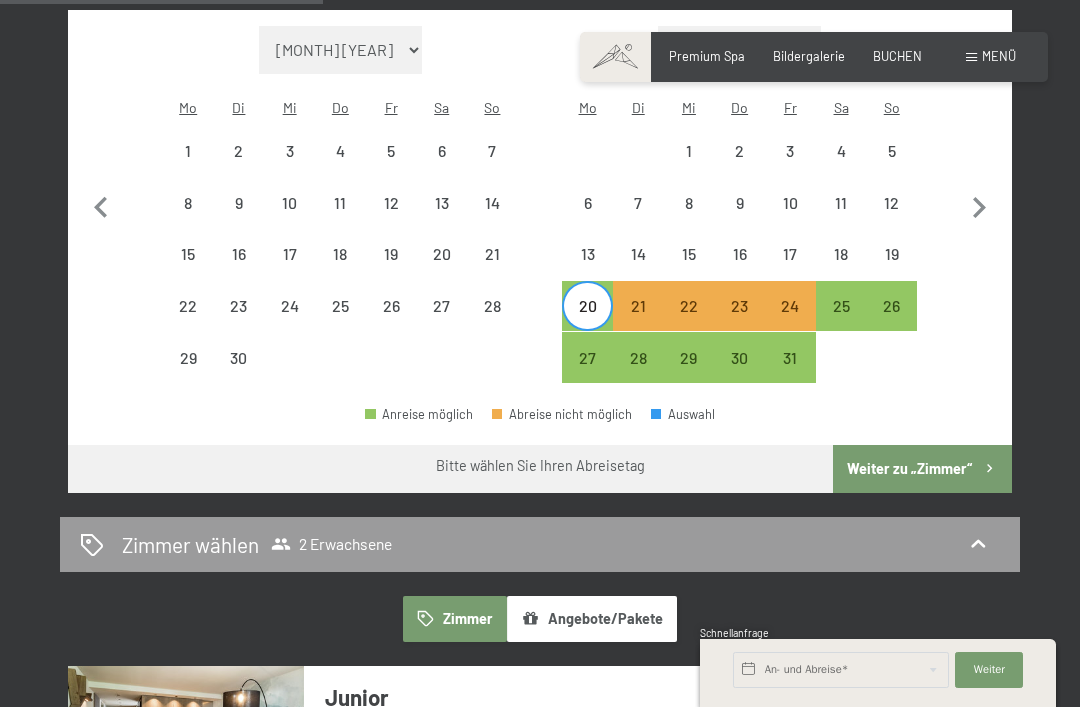 click on "24" at bounding box center (790, 321) 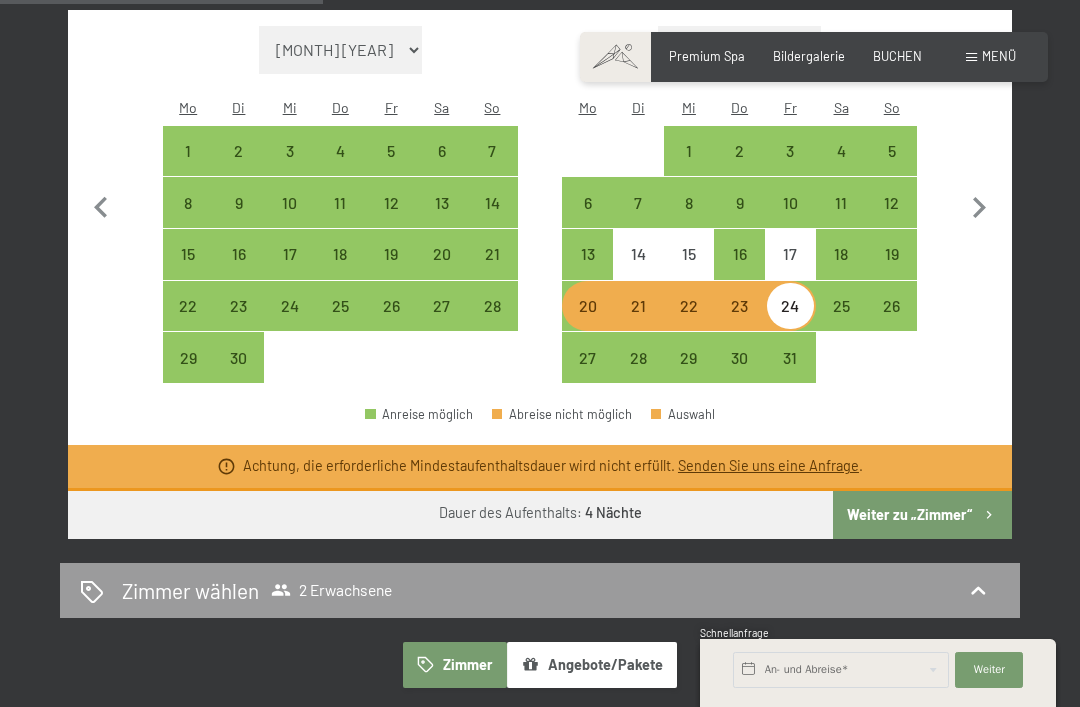 click on "25" at bounding box center (841, 321) 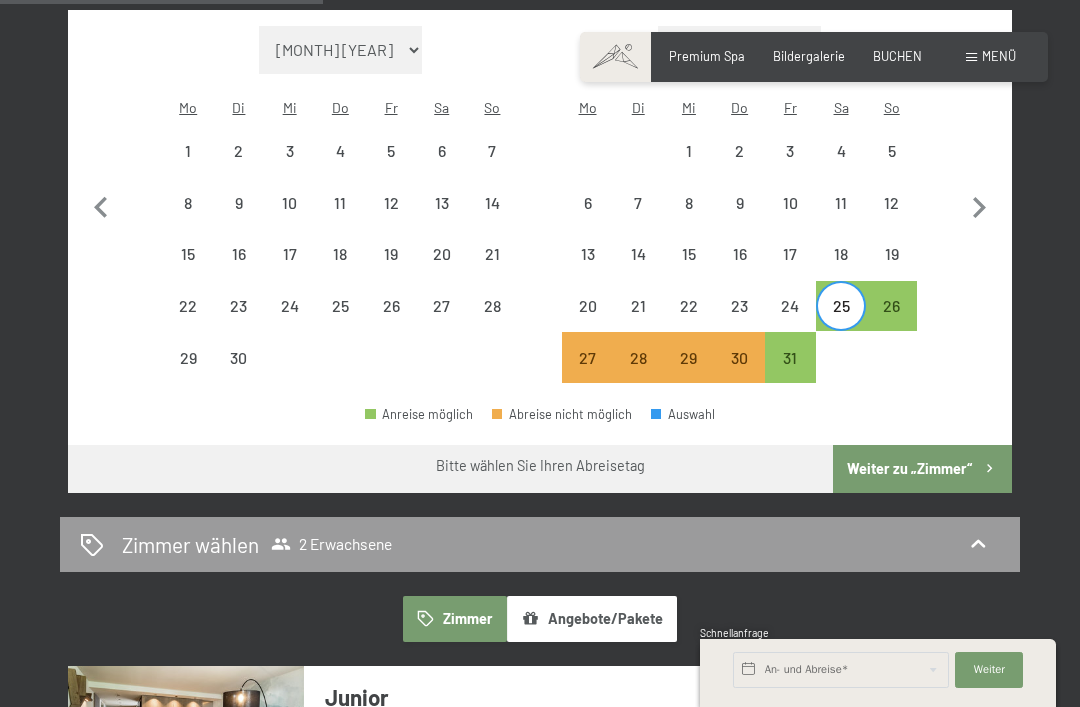 click on "20" at bounding box center (587, 321) 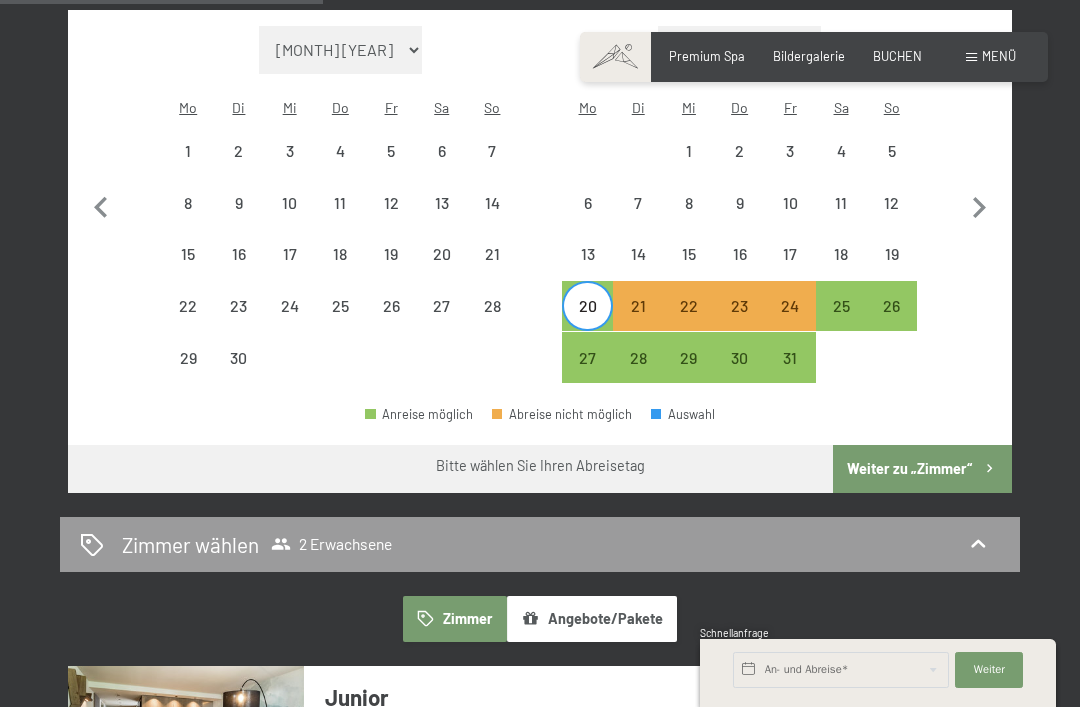 click on "25" at bounding box center [841, 321] 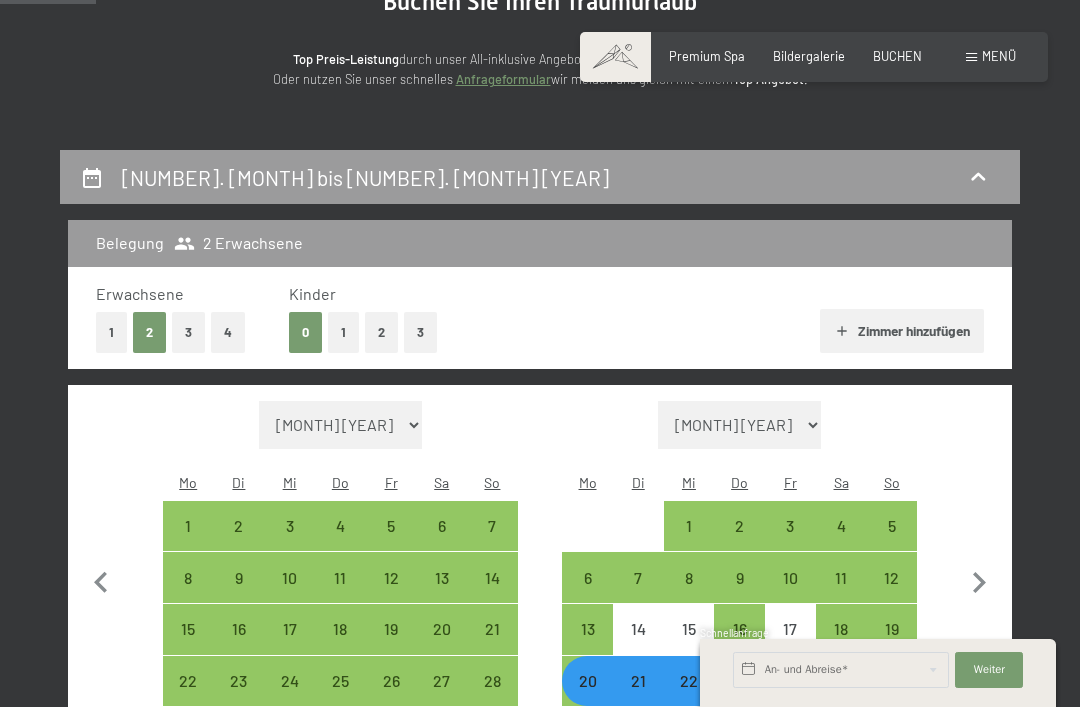 scroll, scrollTop: 224, scrollLeft: 0, axis: vertical 